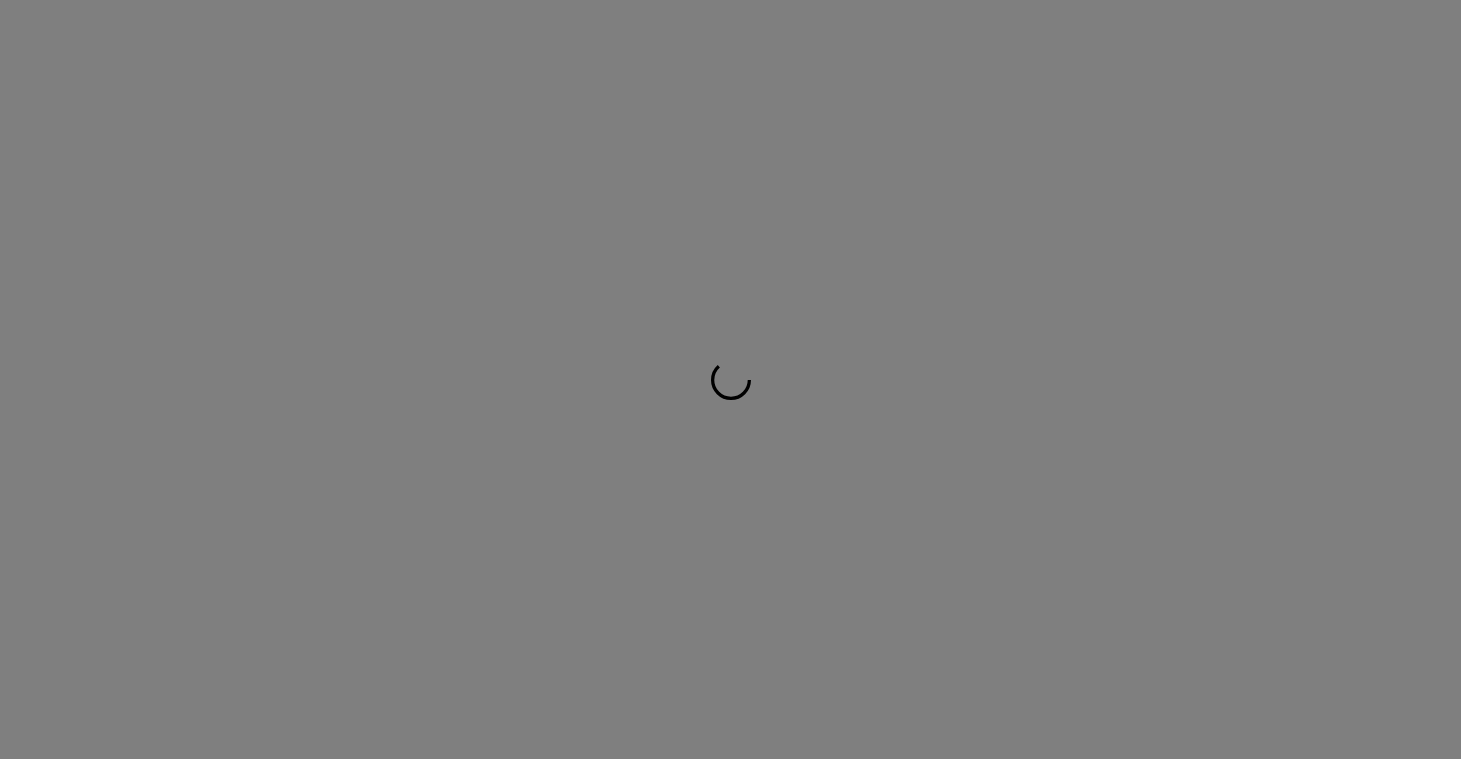 scroll, scrollTop: 0, scrollLeft: 0, axis: both 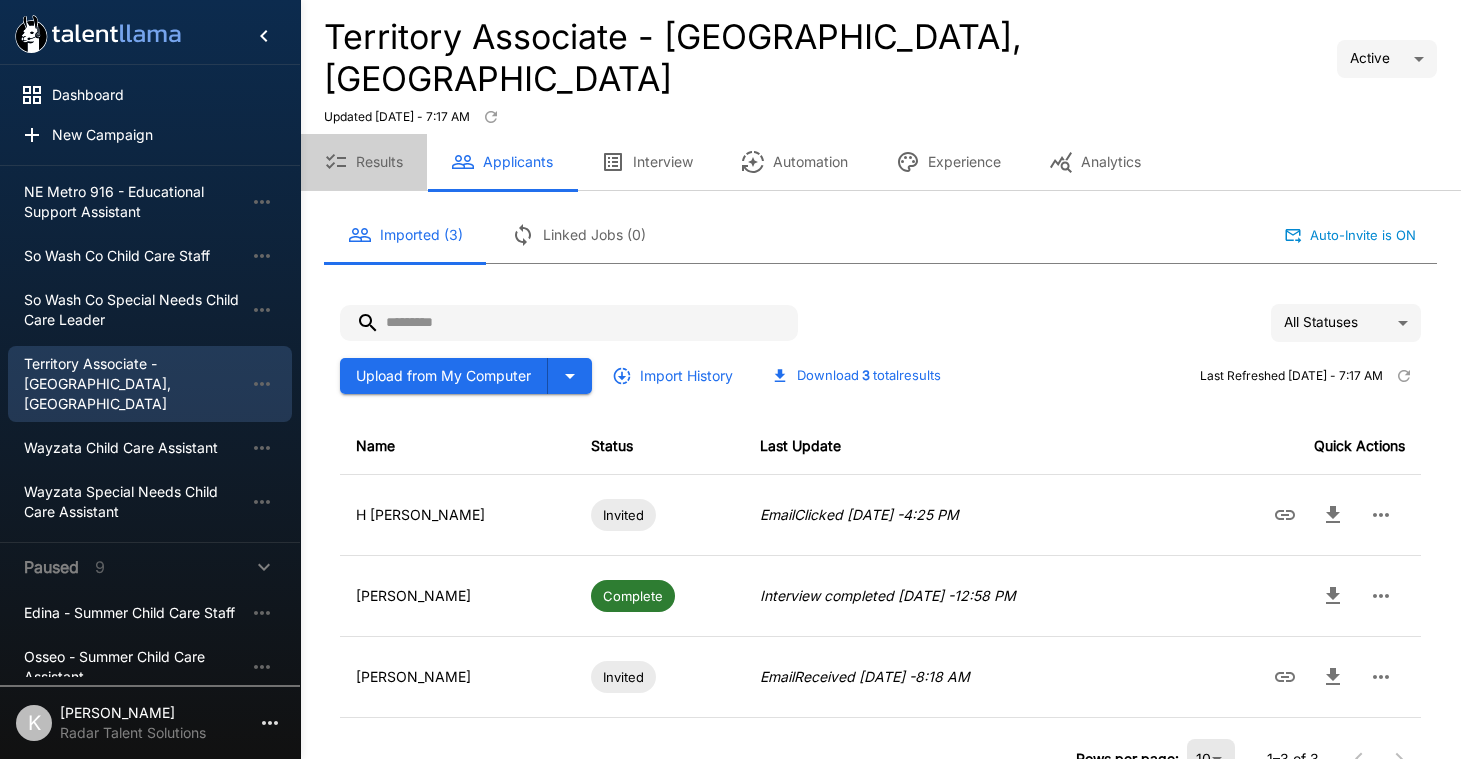 click on "Results" at bounding box center (363, 162) 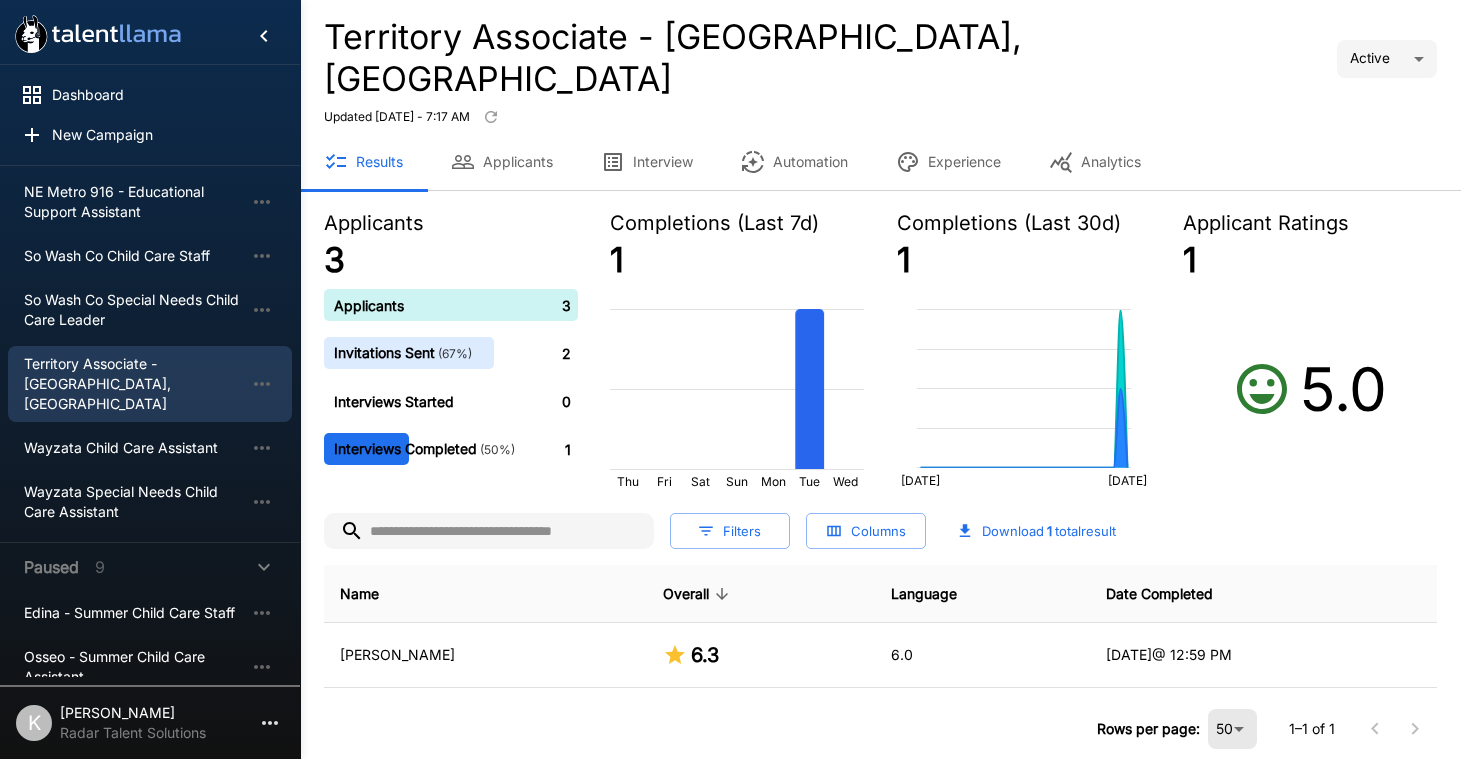 click on "Date Completed" at bounding box center [1263, 594] 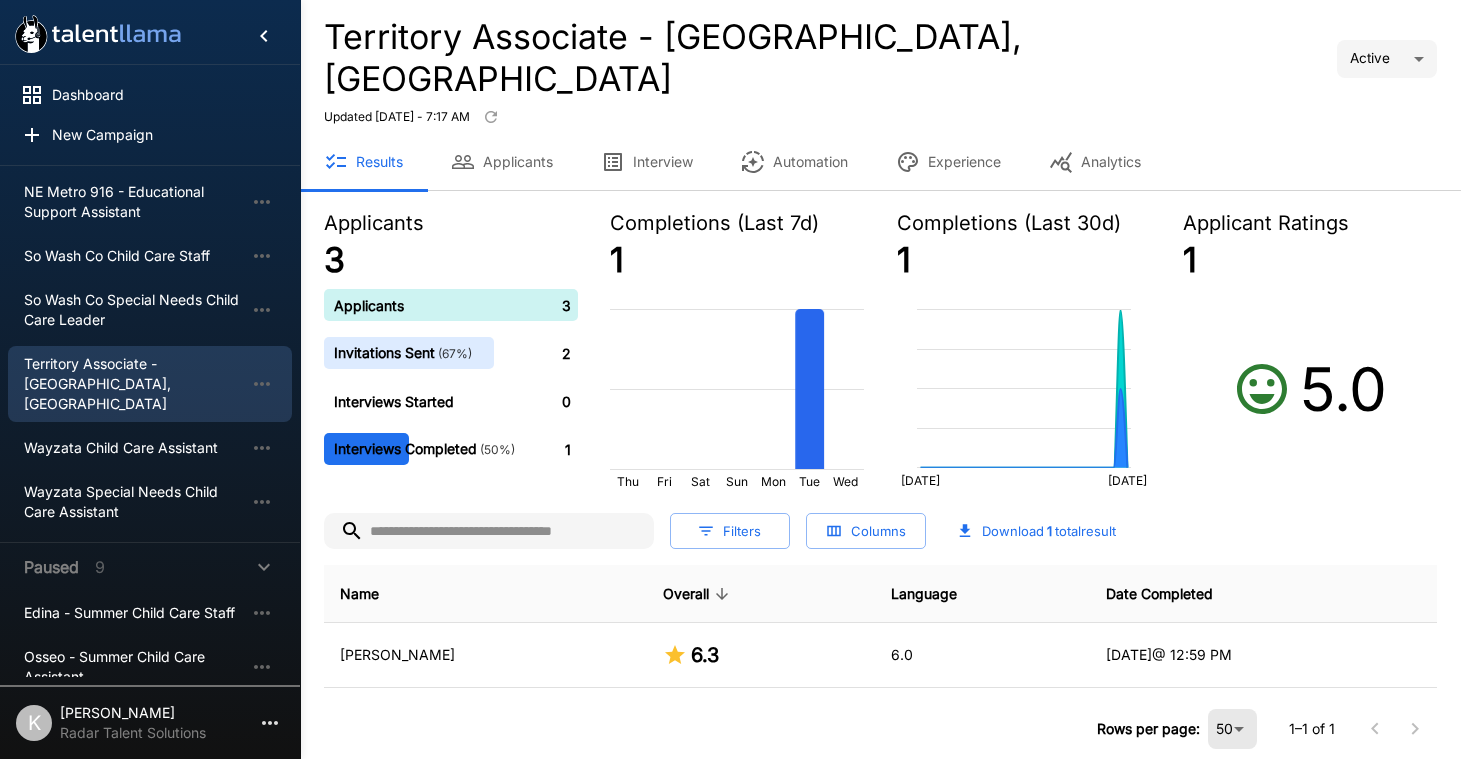 scroll, scrollTop: 50, scrollLeft: 0, axis: vertical 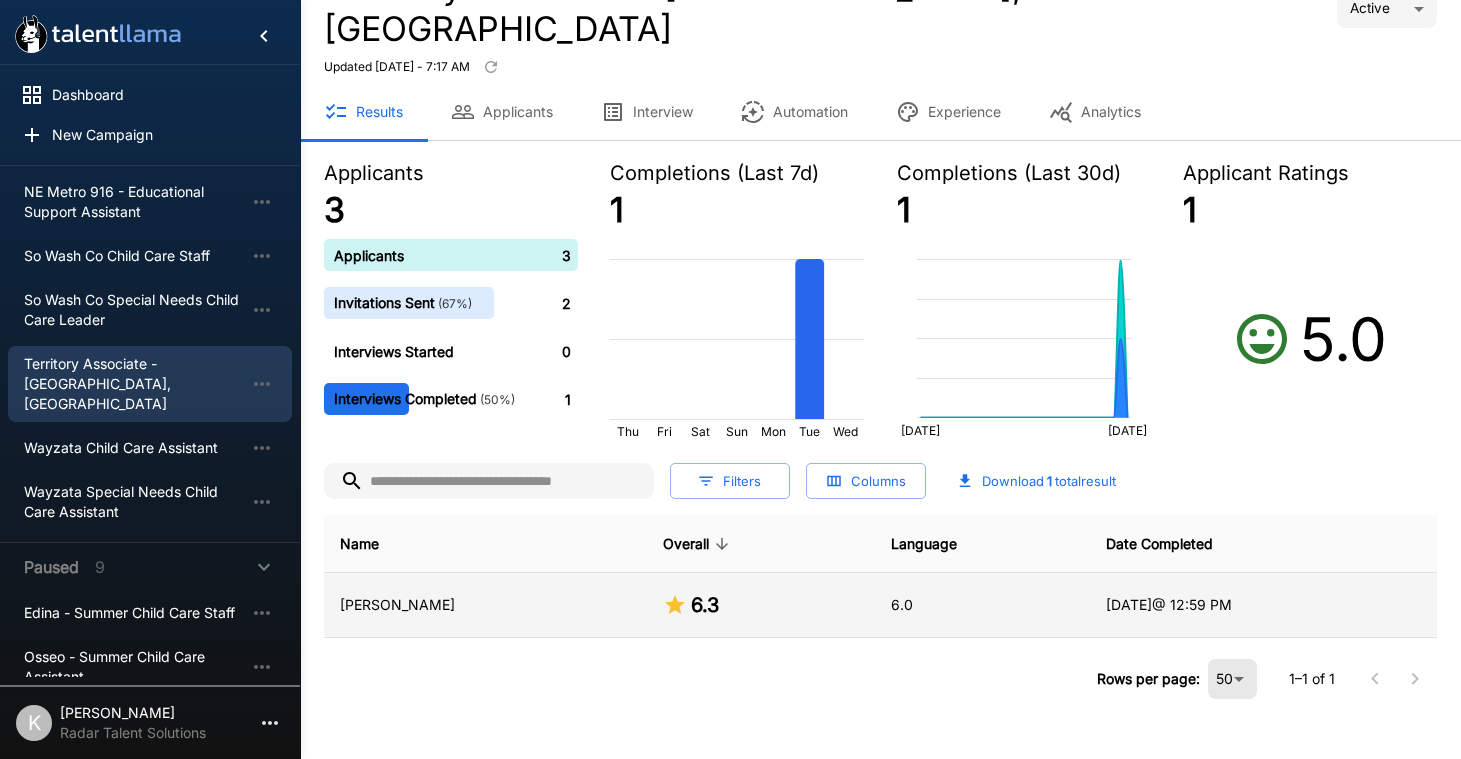click on "[PERSON_NAME]" at bounding box center (485, 605) 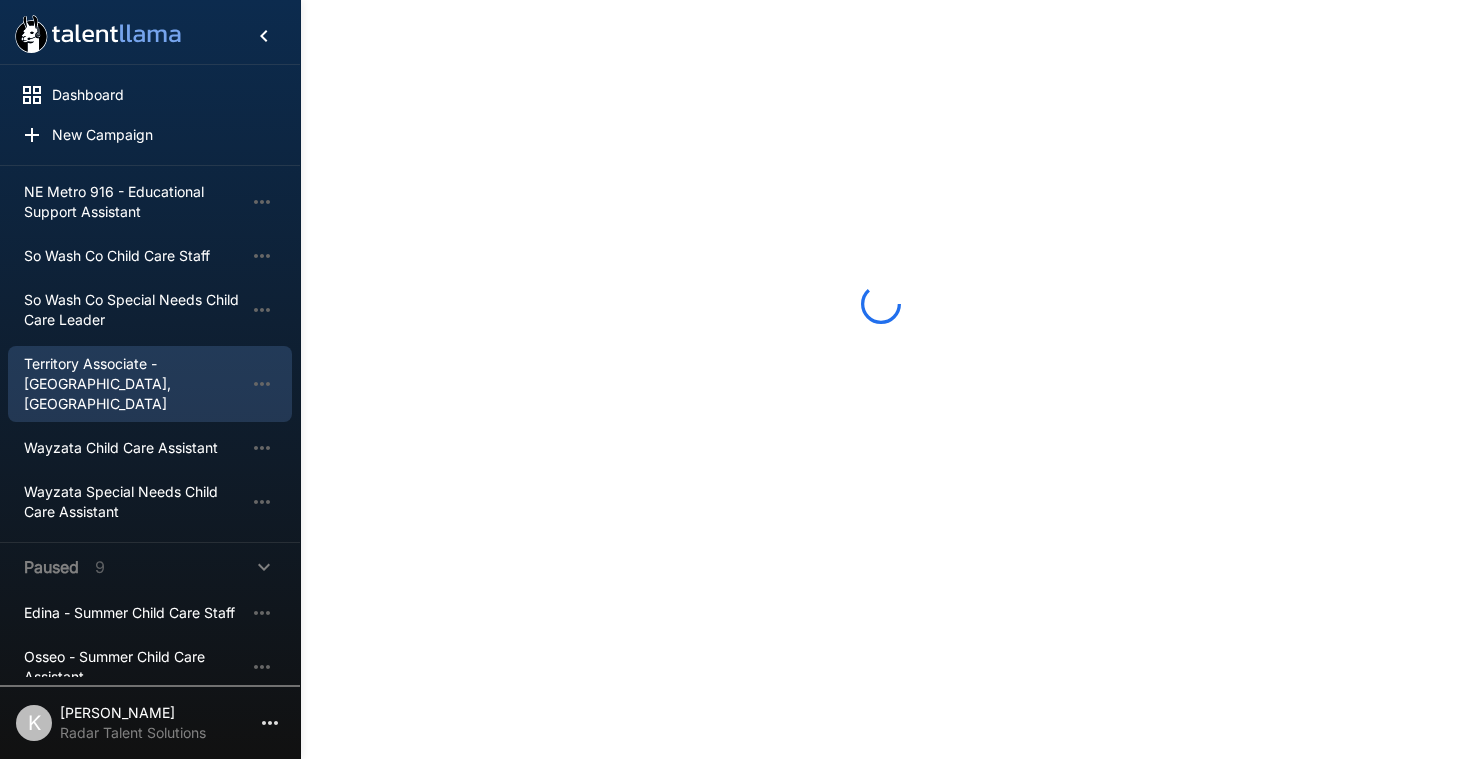 scroll, scrollTop: 0, scrollLeft: 0, axis: both 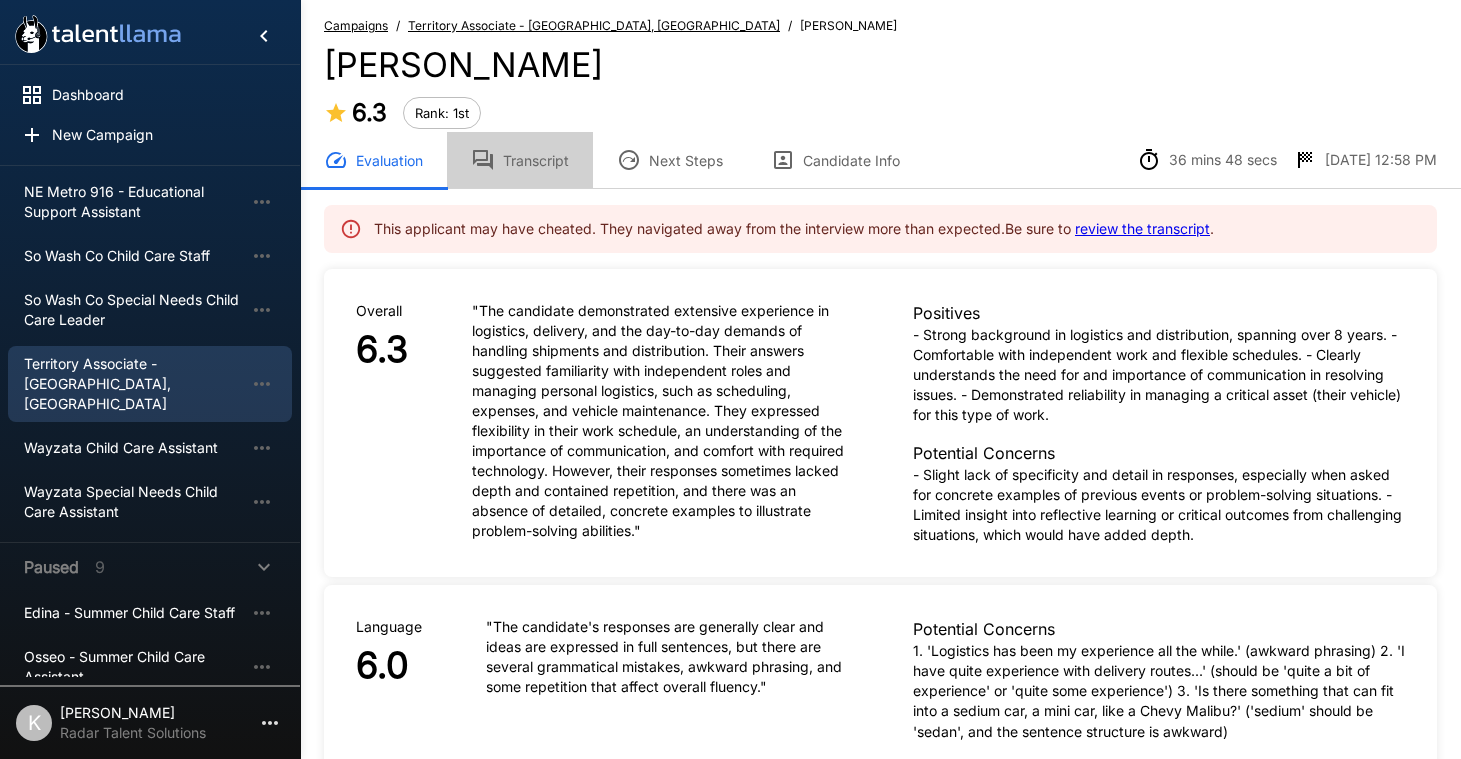 click on "Transcript" at bounding box center (520, 160) 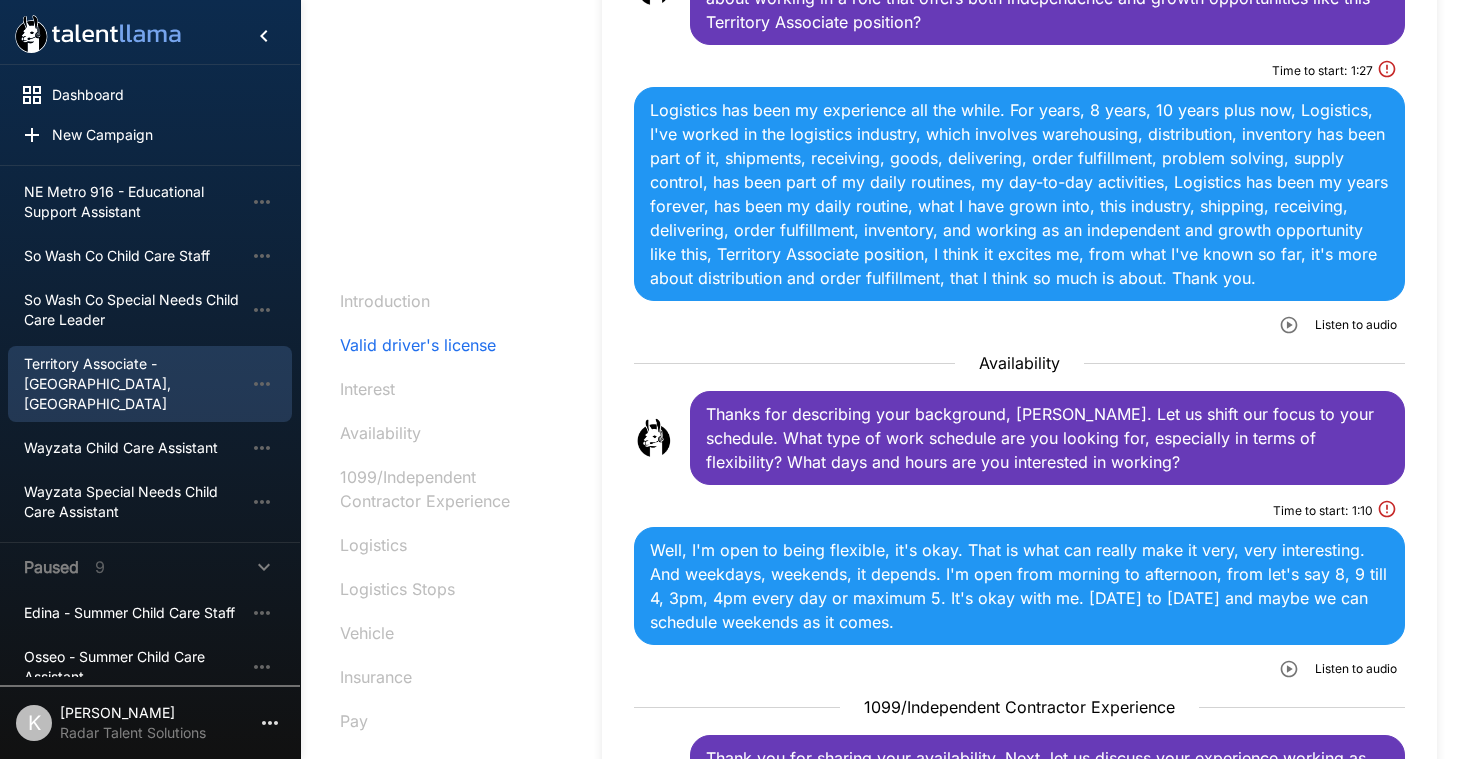 scroll, scrollTop: 897, scrollLeft: 0, axis: vertical 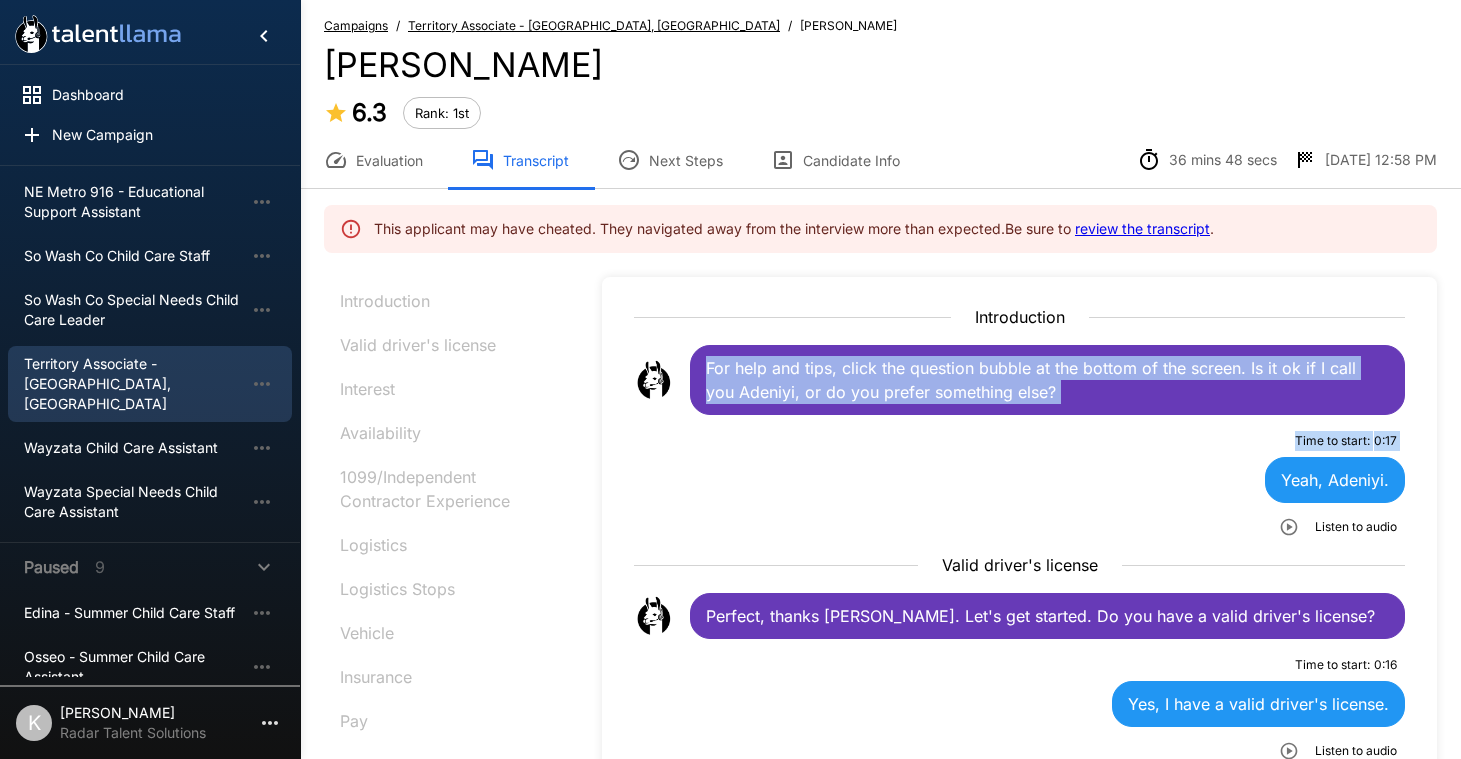 drag, startPoint x: 704, startPoint y: 367, endPoint x: 835, endPoint y: 476, distance: 170.41713 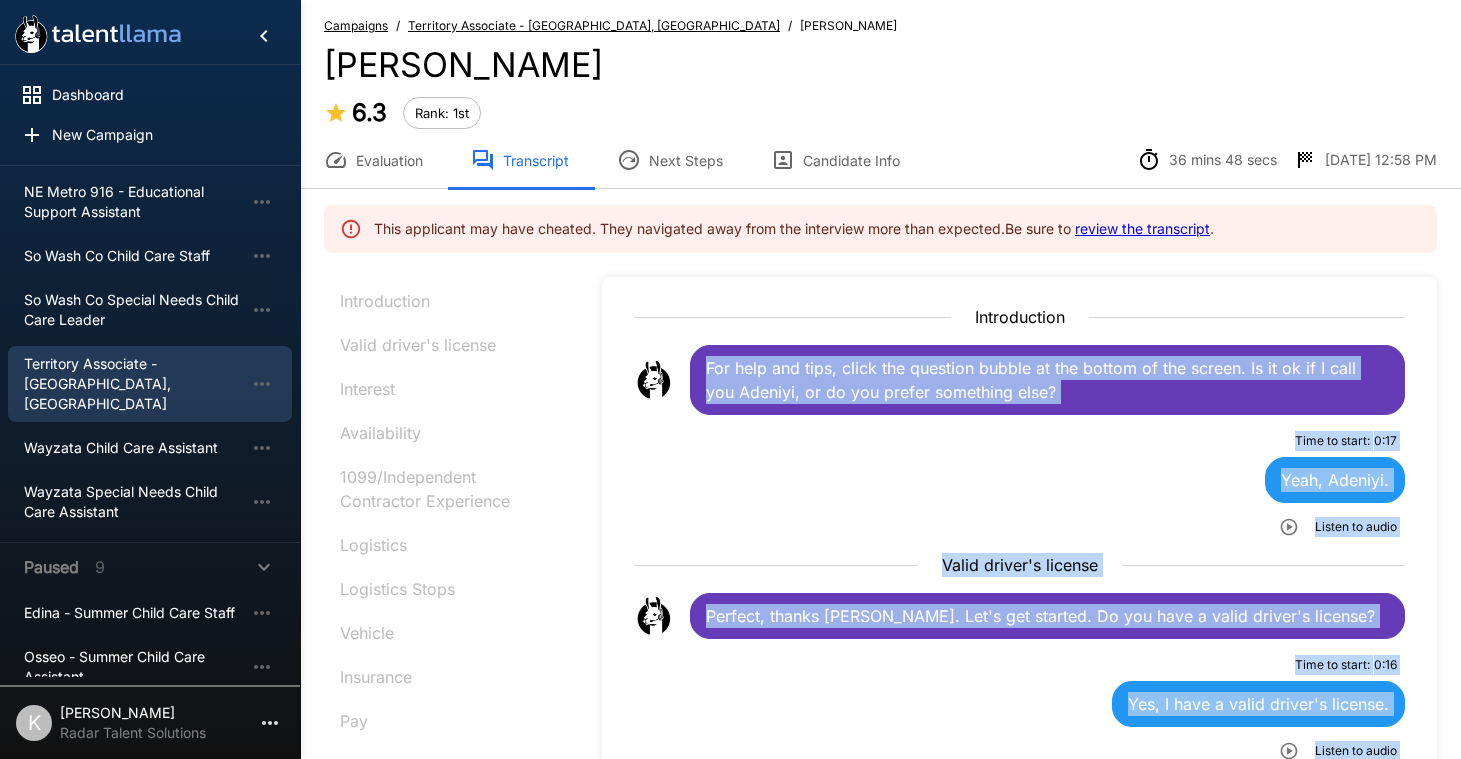 scroll, scrollTop: 409, scrollLeft: 0, axis: vertical 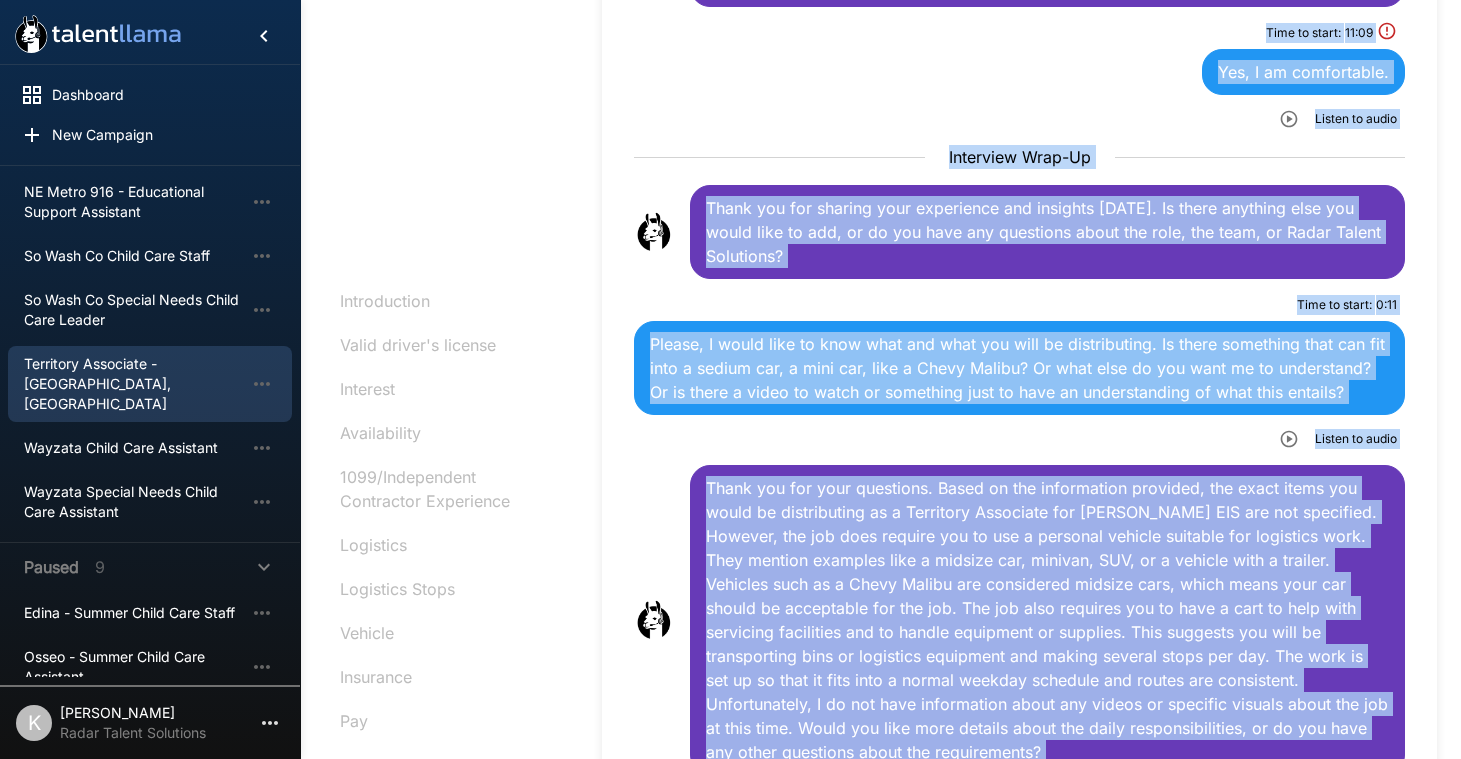 click on "Thank you for sharing your experience and insights [DATE]. Is there anything else you would like to add, or do you have any questions about the role, the team, or Radar Talent Solutions?" at bounding box center (1019, 232) 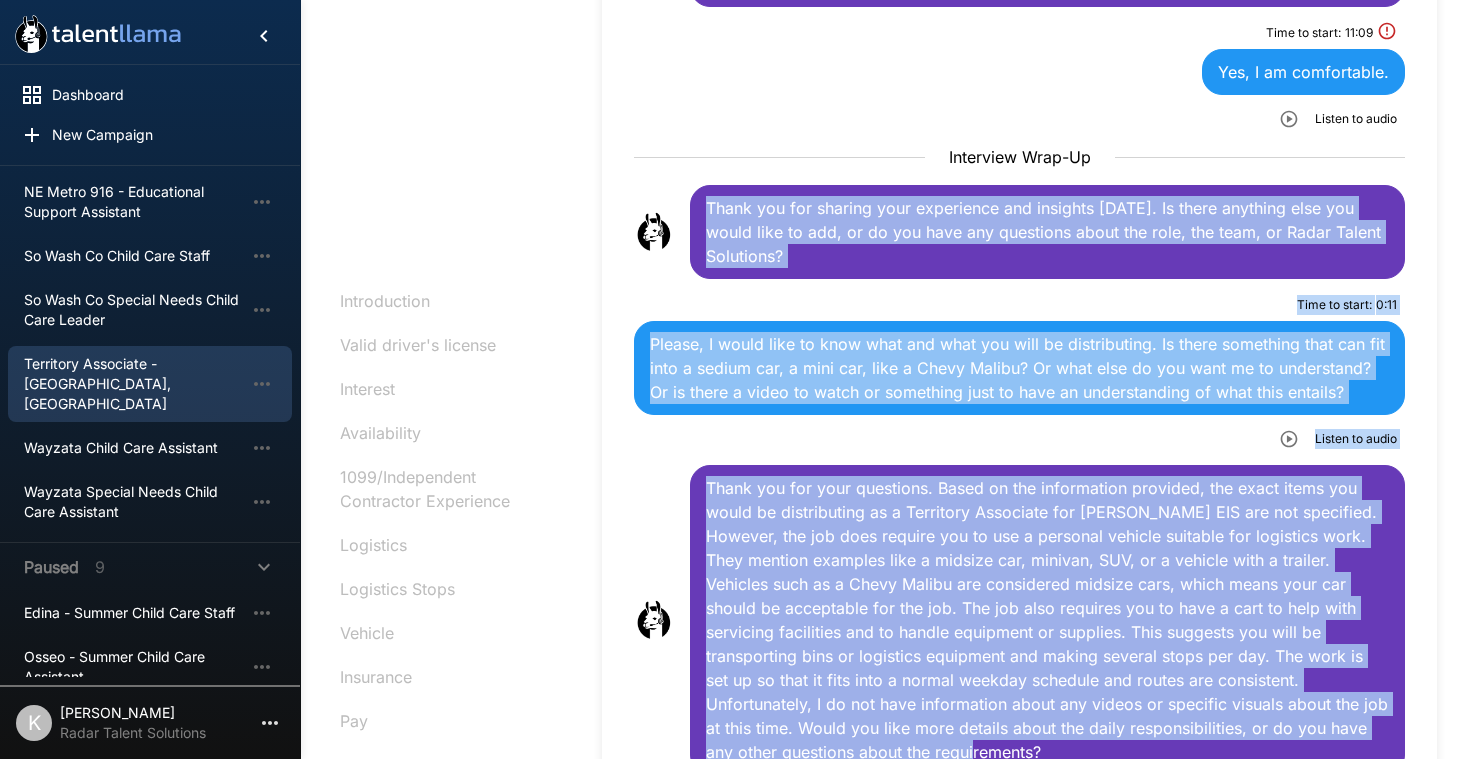 drag, startPoint x: 708, startPoint y: 183, endPoint x: 906, endPoint y: 742, distance: 593.03033 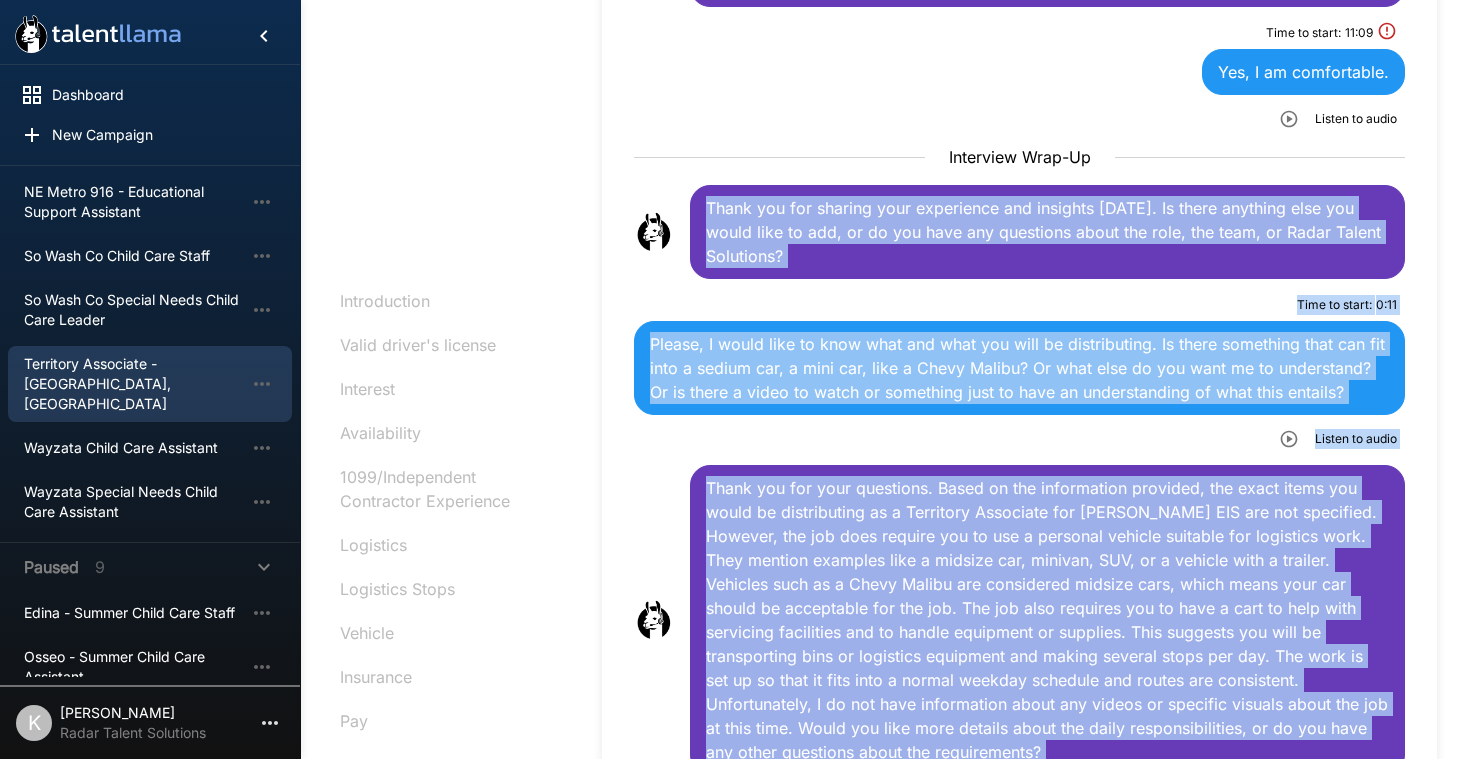 scroll, scrollTop: 5764, scrollLeft: 0, axis: vertical 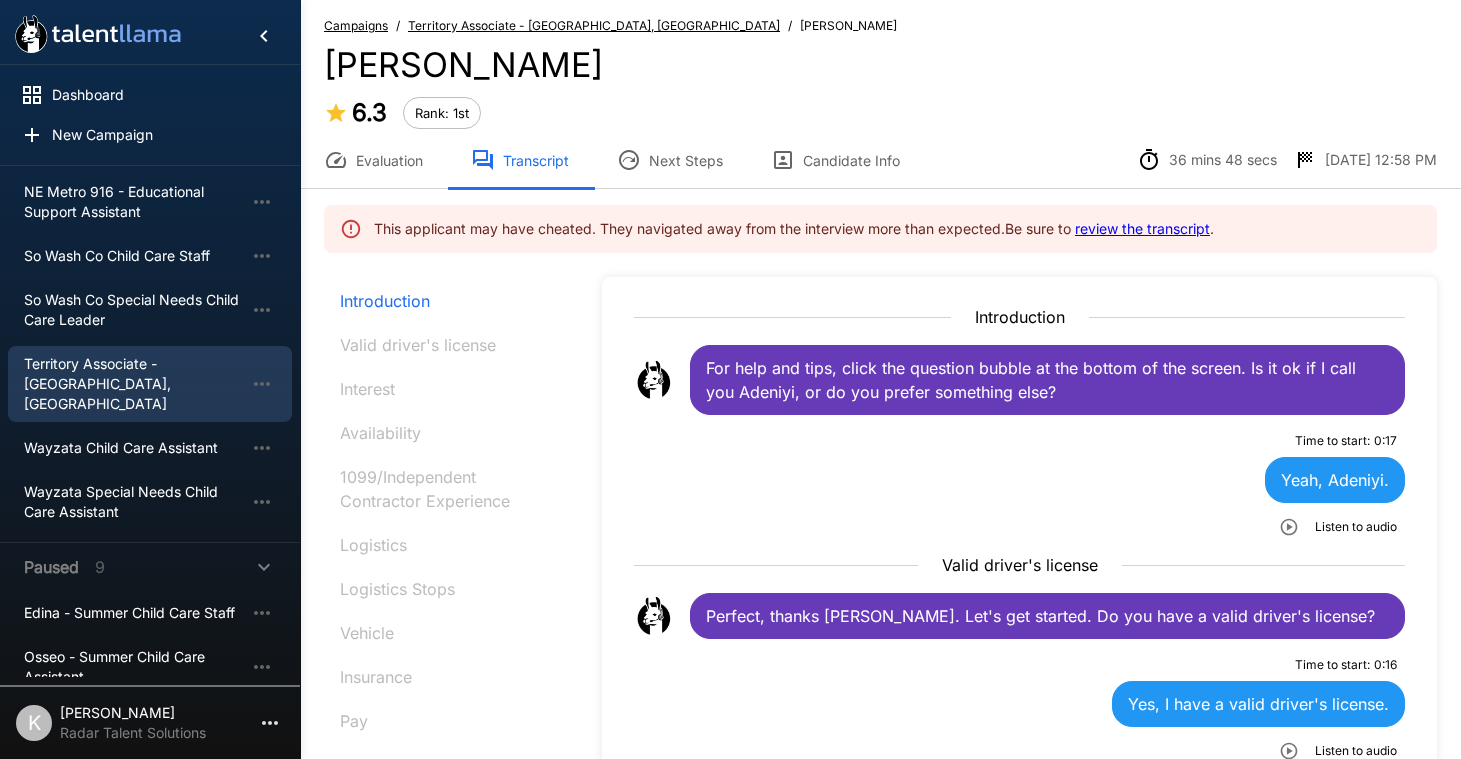 click on "Territory Associate  - [GEOGRAPHIC_DATA], [GEOGRAPHIC_DATA]" at bounding box center [594, 25] 